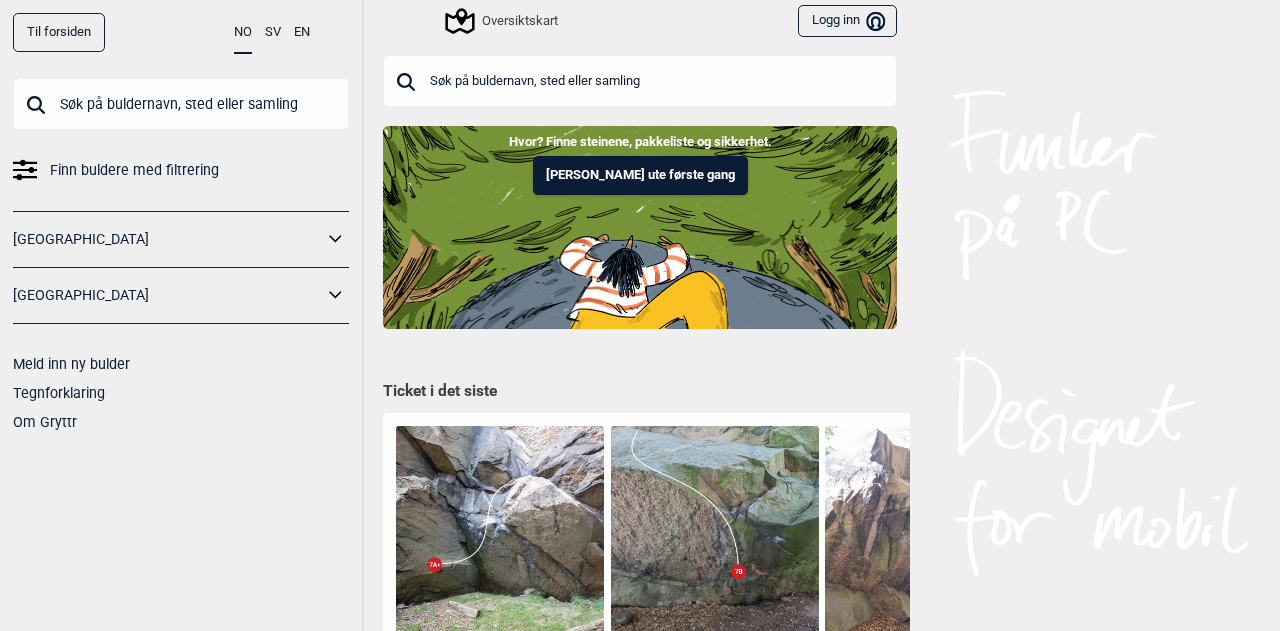 scroll, scrollTop: 0, scrollLeft: 0, axis: both 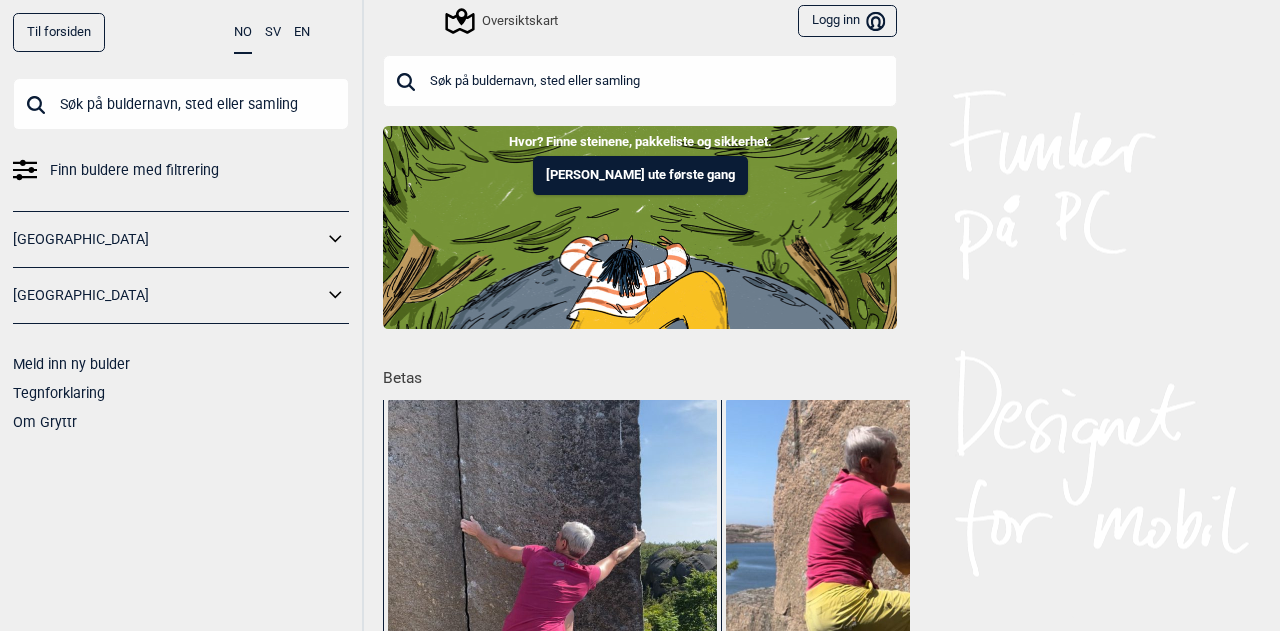 click at bounding box center (181, 104) 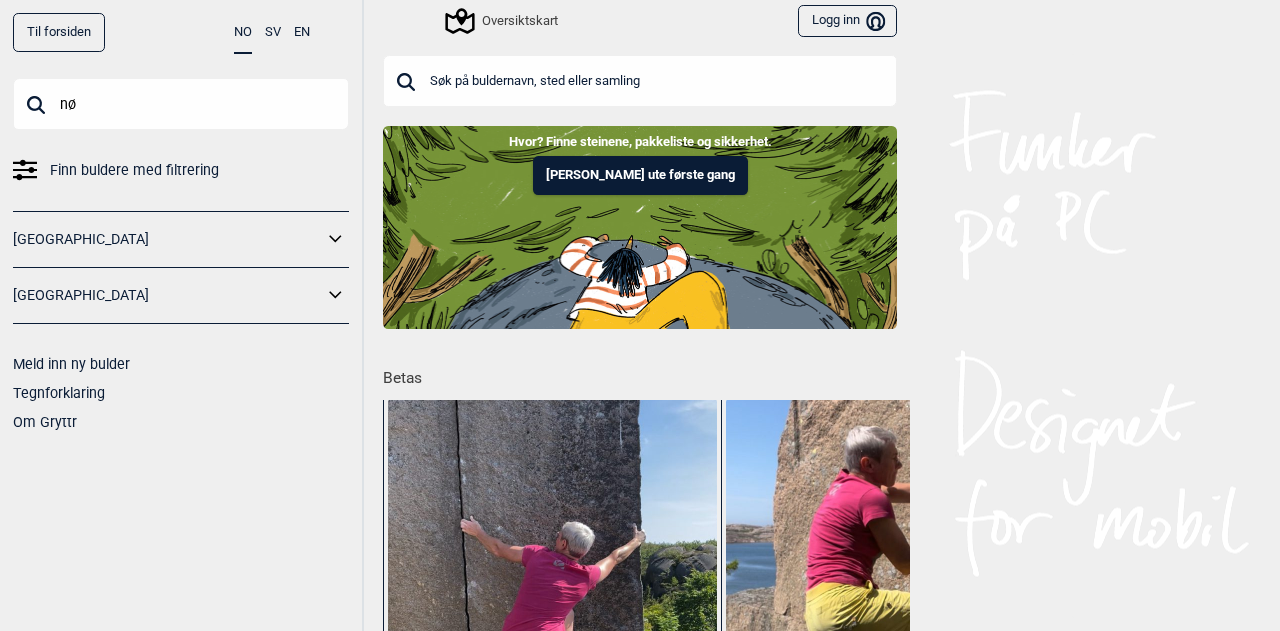 type on "n" 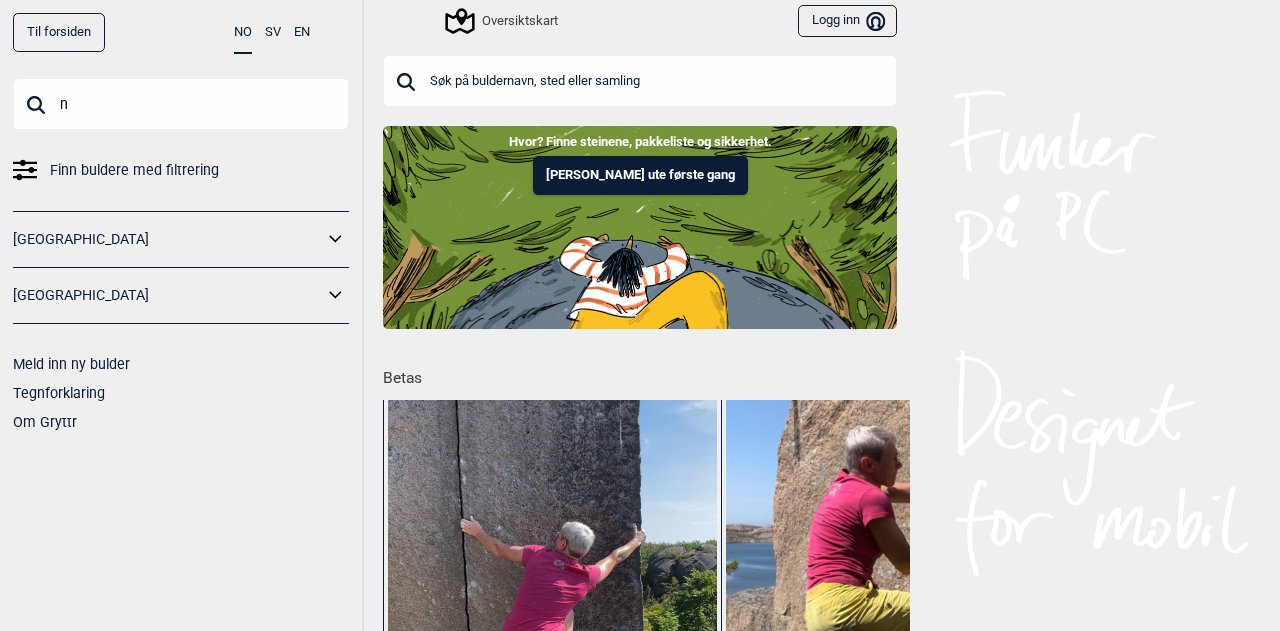 type 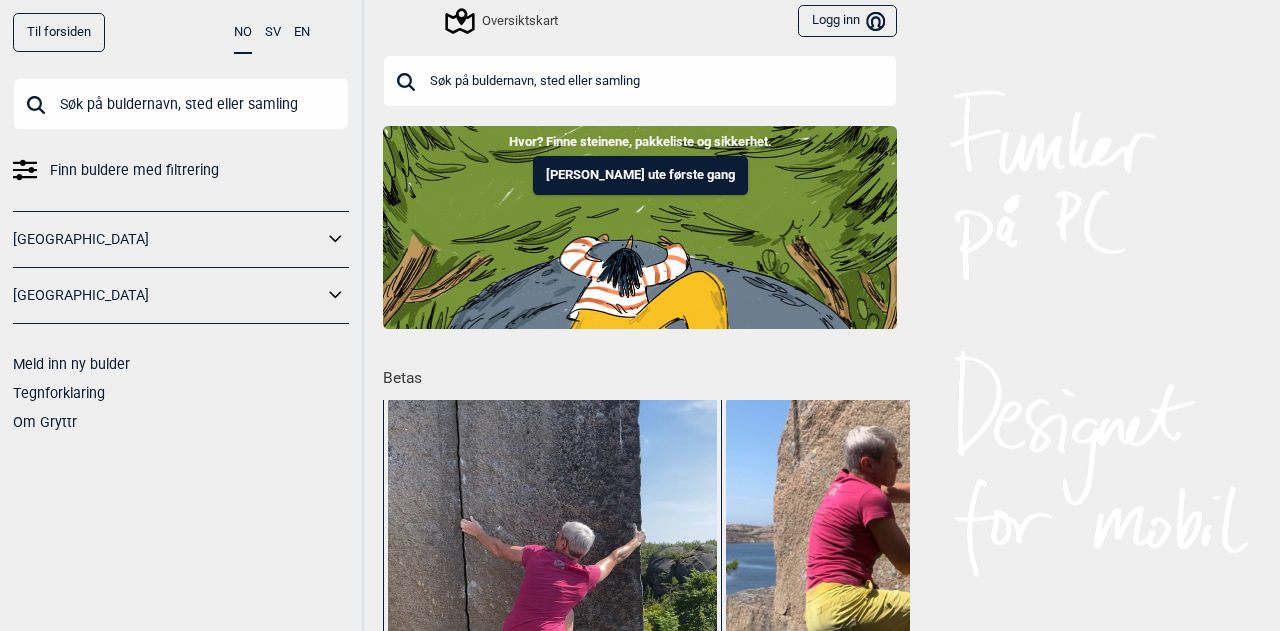 click on "[GEOGRAPHIC_DATA]" at bounding box center (181, 239) 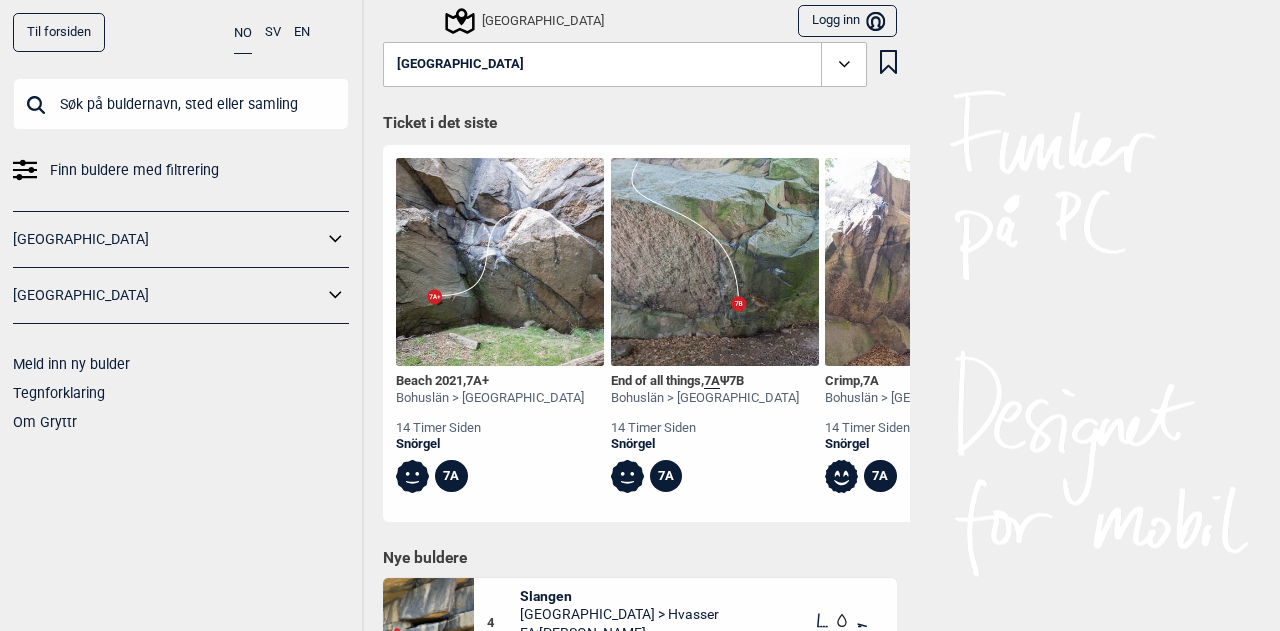 click 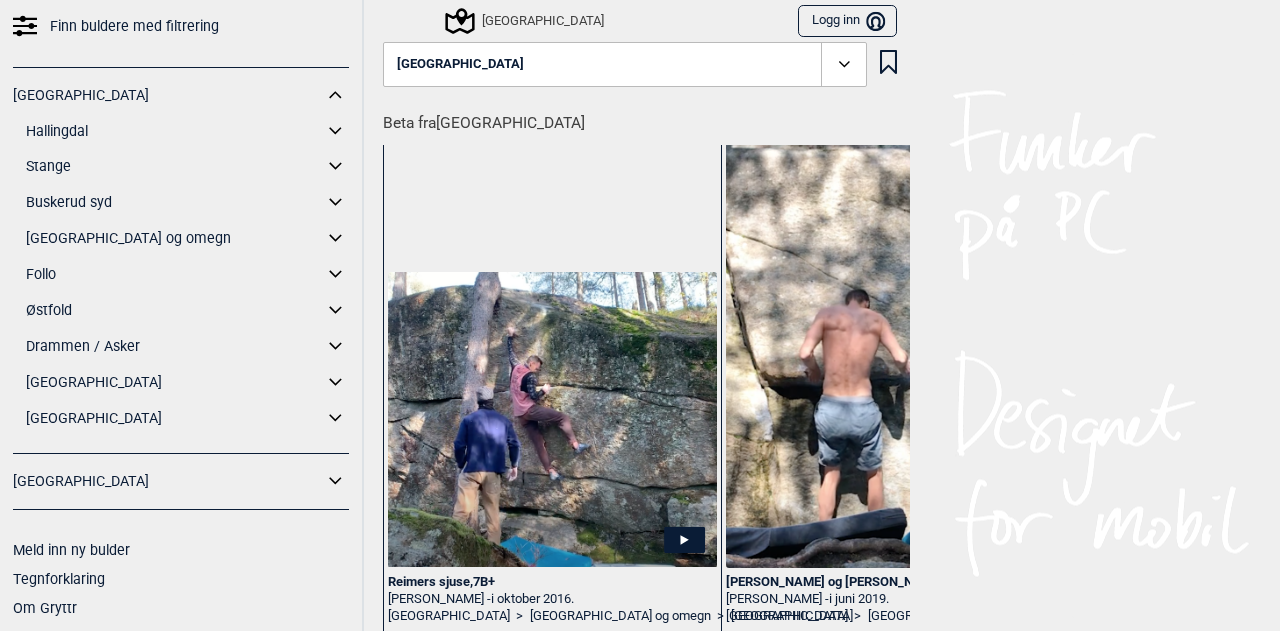 scroll, scrollTop: 148, scrollLeft: 0, axis: vertical 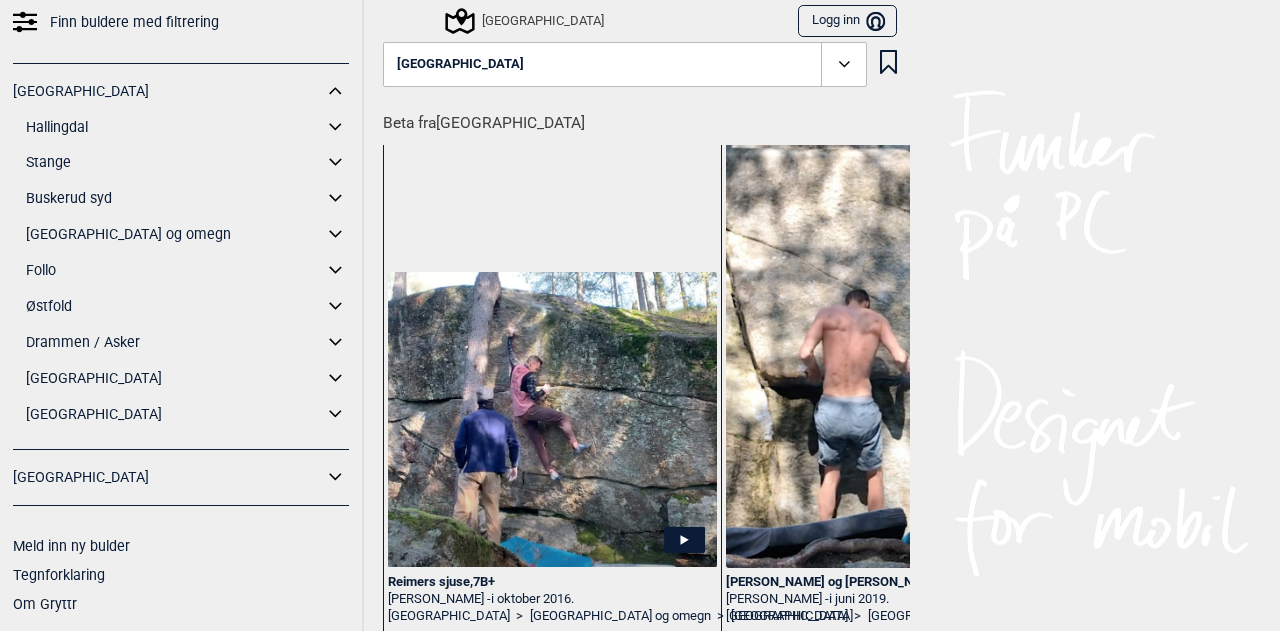 click on "[GEOGRAPHIC_DATA] og omegn" at bounding box center [174, 234] 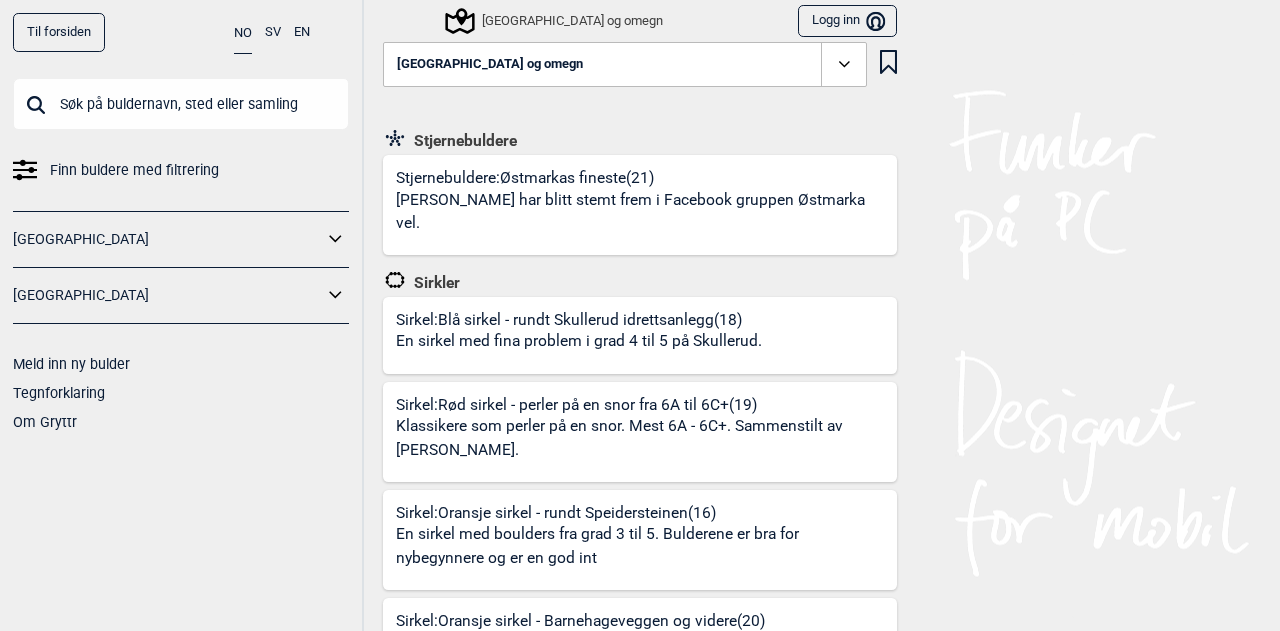 click on "[GEOGRAPHIC_DATA]" at bounding box center [168, 239] 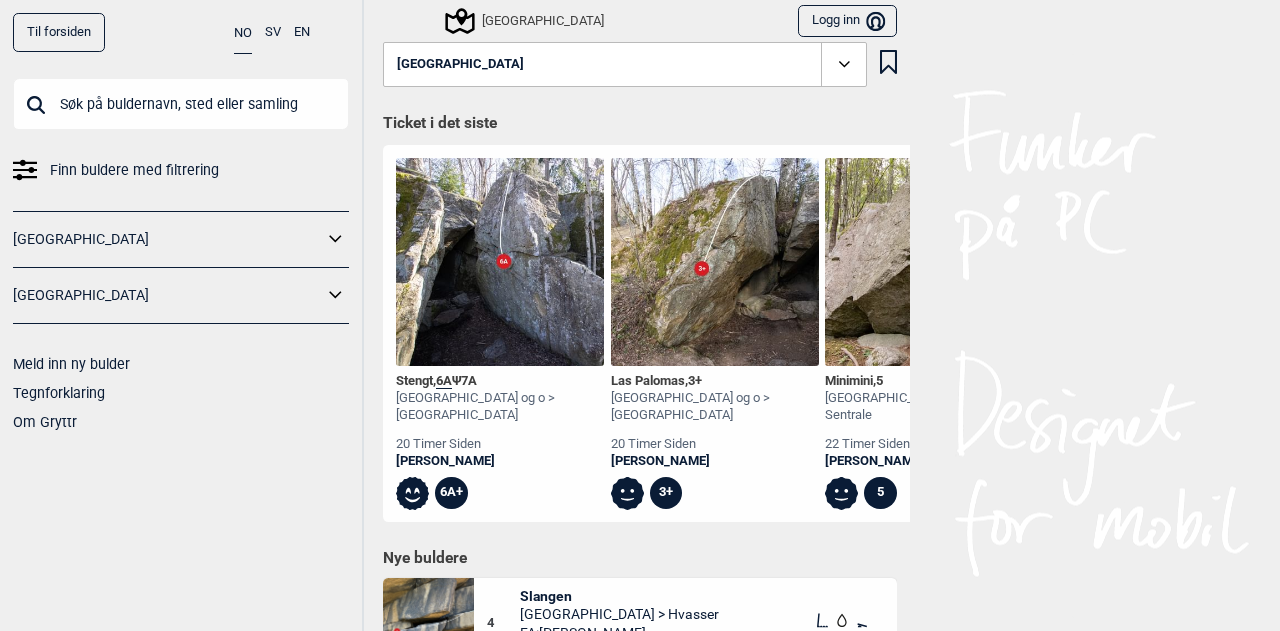 click 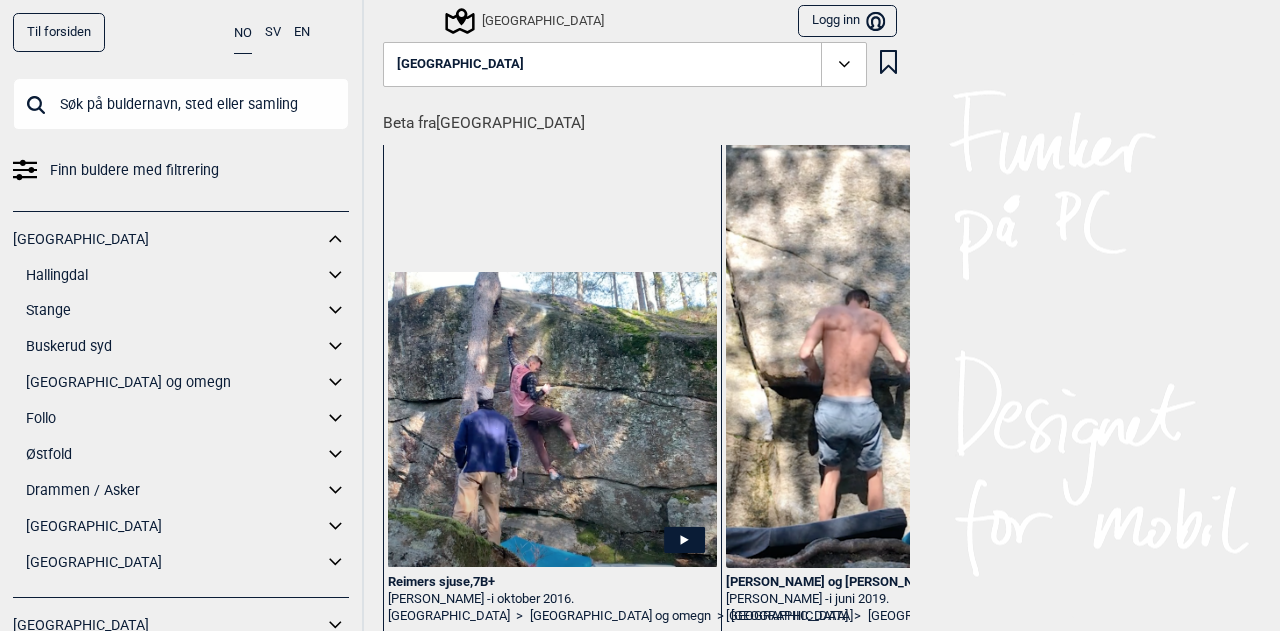 click 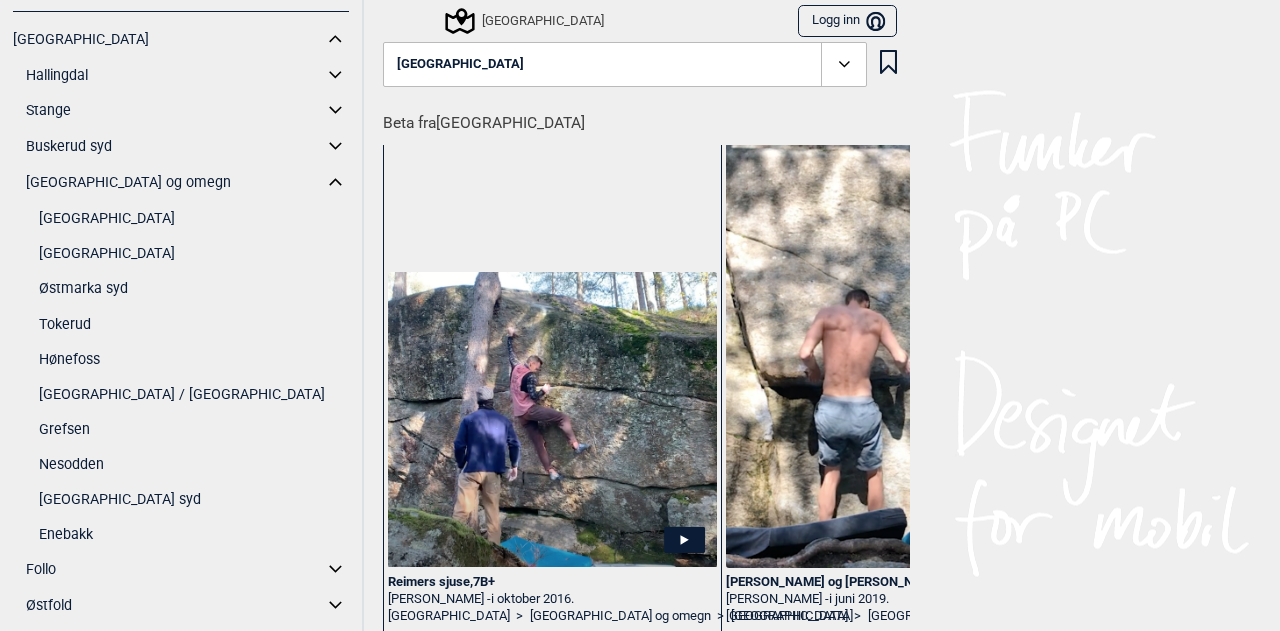 scroll, scrollTop: 194, scrollLeft: 0, axis: vertical 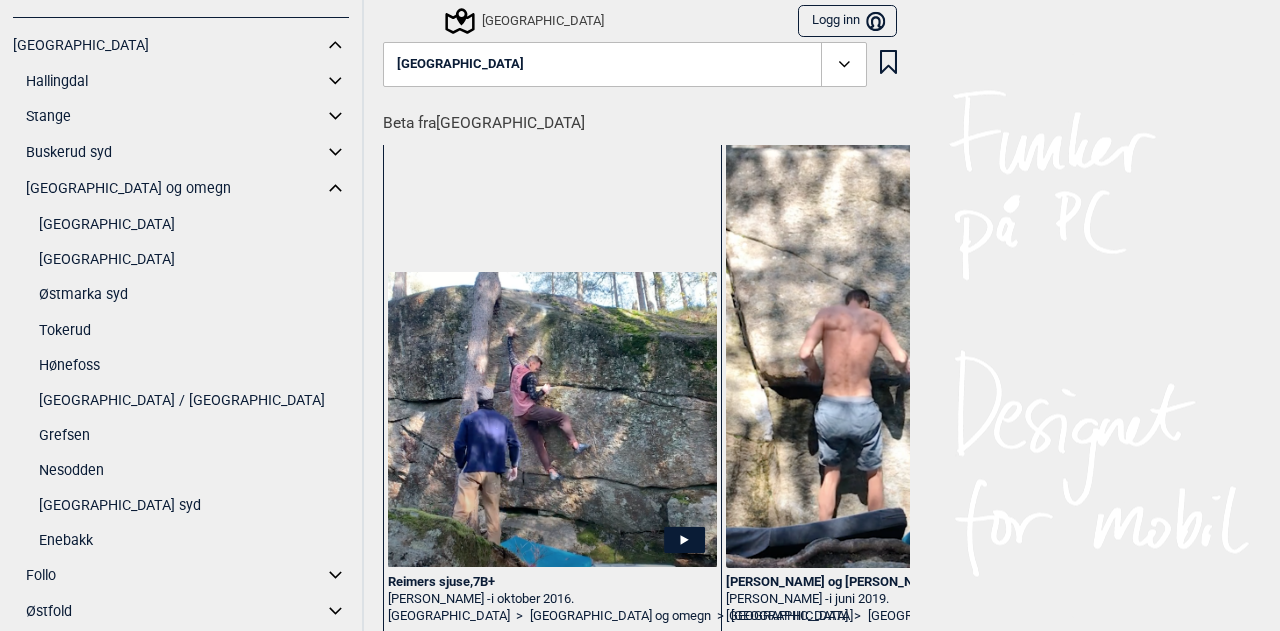 click on "[GEOGRAPHIC_DATA]" at bounding box center (194, 259) 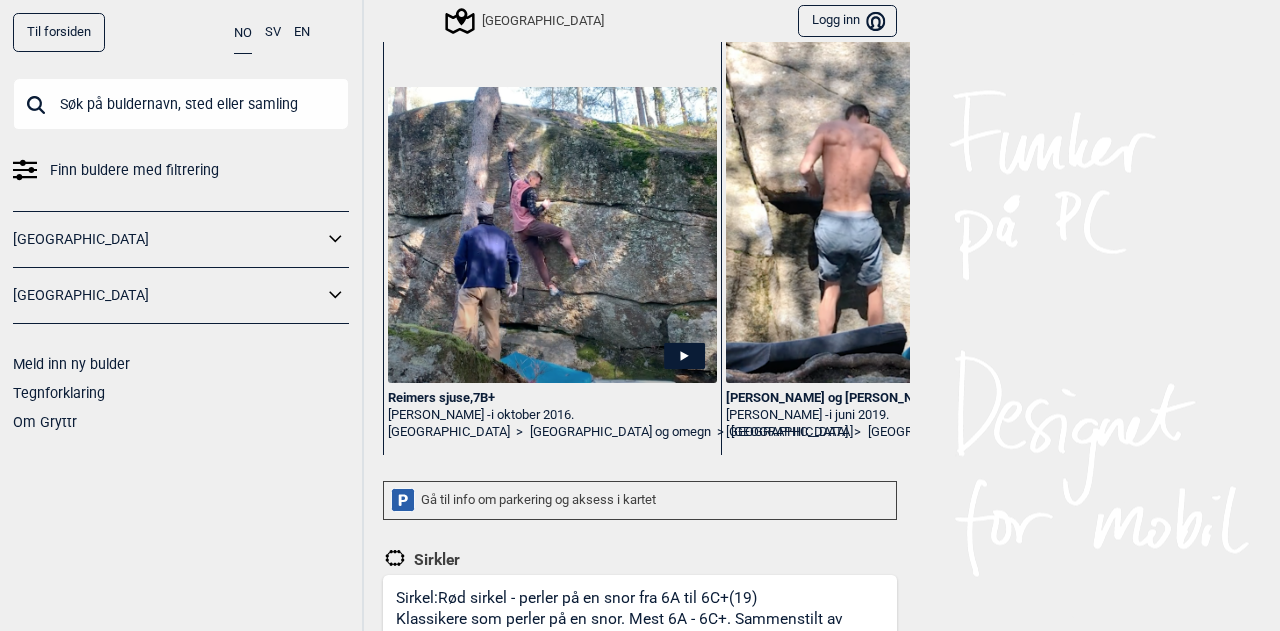 scroll, scrollTop: 0, scrollLeft: 0, axis: both 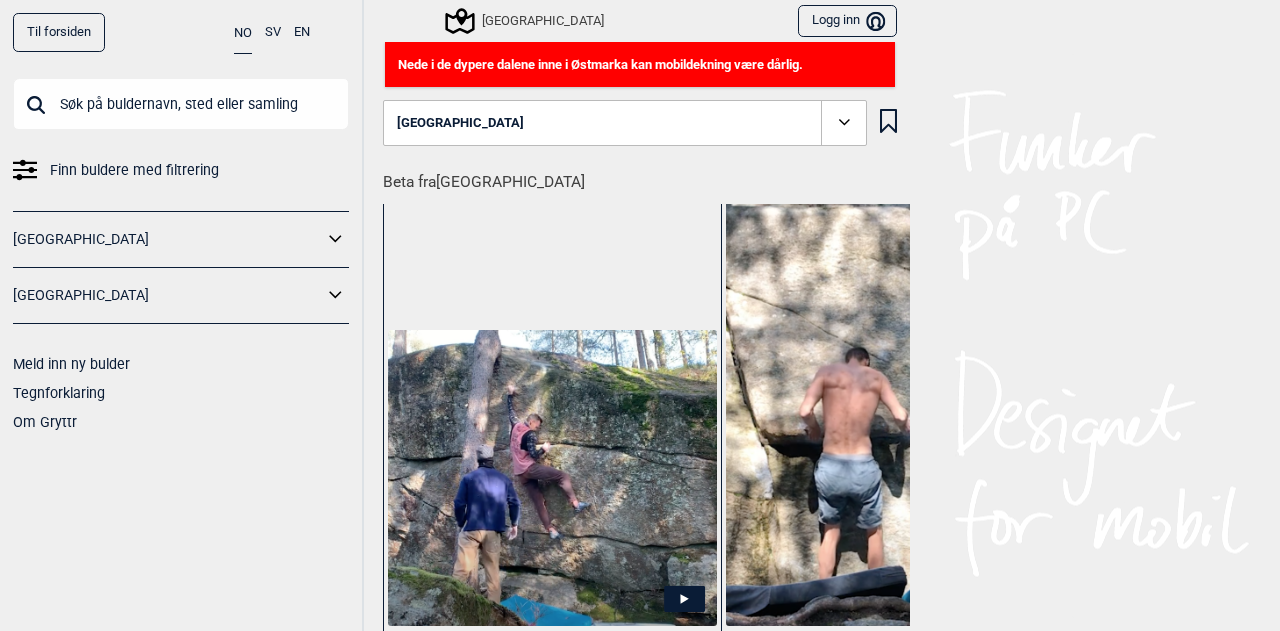 click 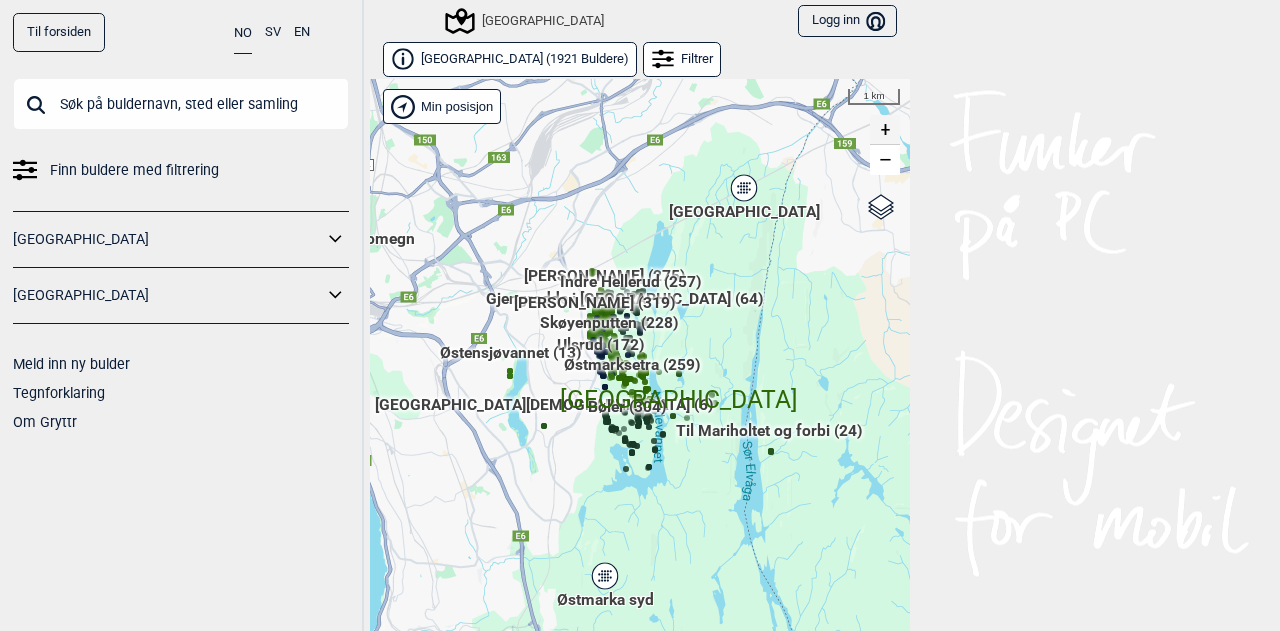 click on "+" at bounding box center [885, 130] 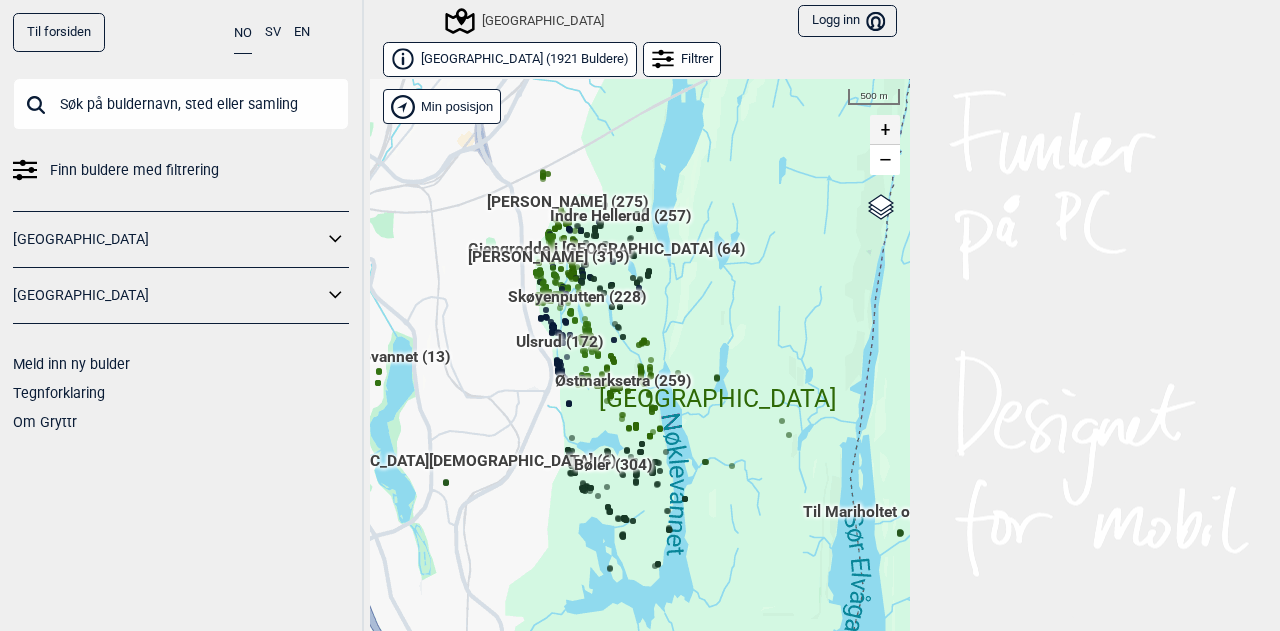 scroll, scrollTop: 30, scrollLeft: 0, axis: vertical 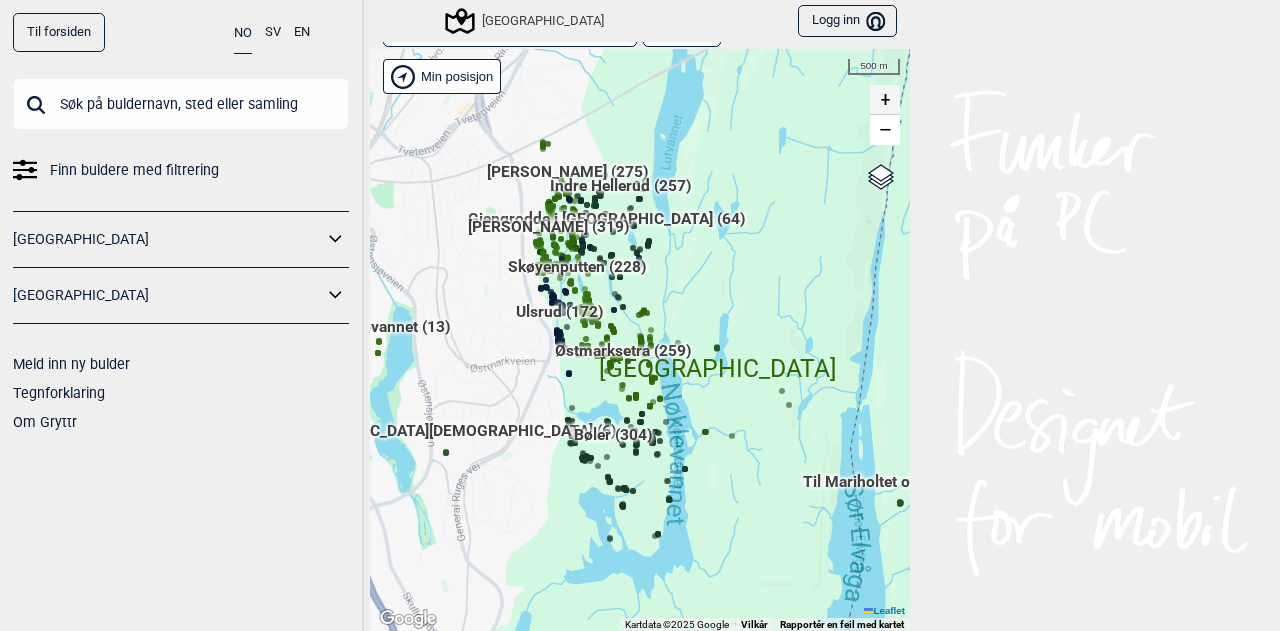 click on "+" at bounding box center (885, 100) 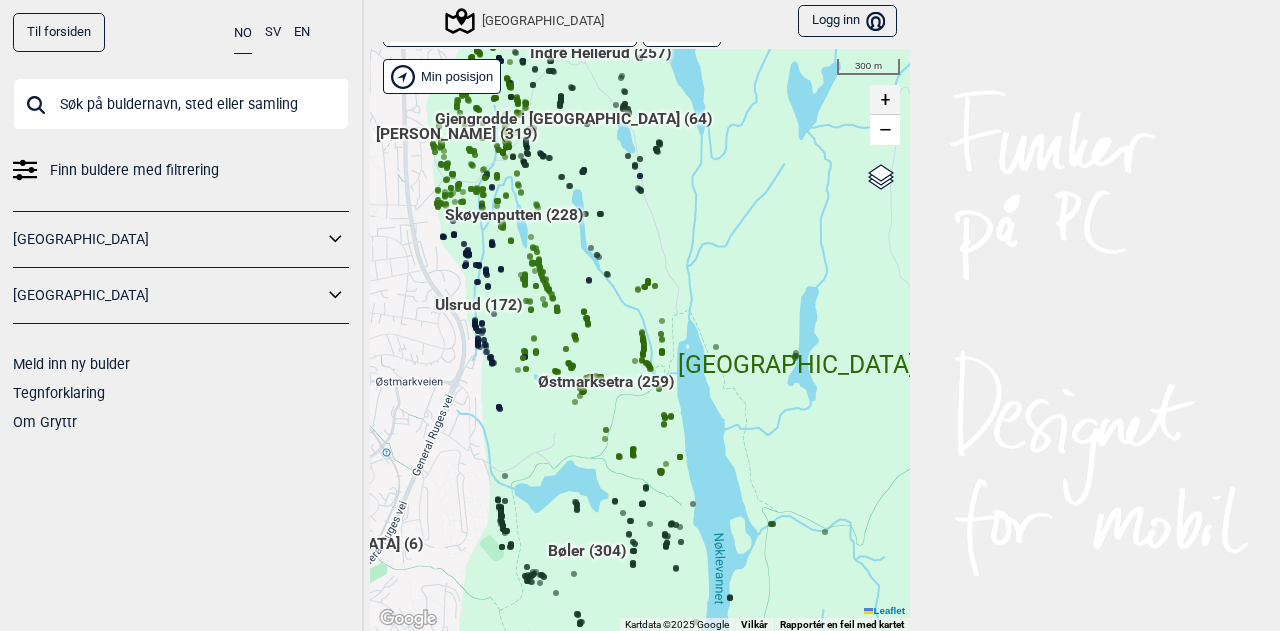 click on "+" at bounding box center (885, 100) 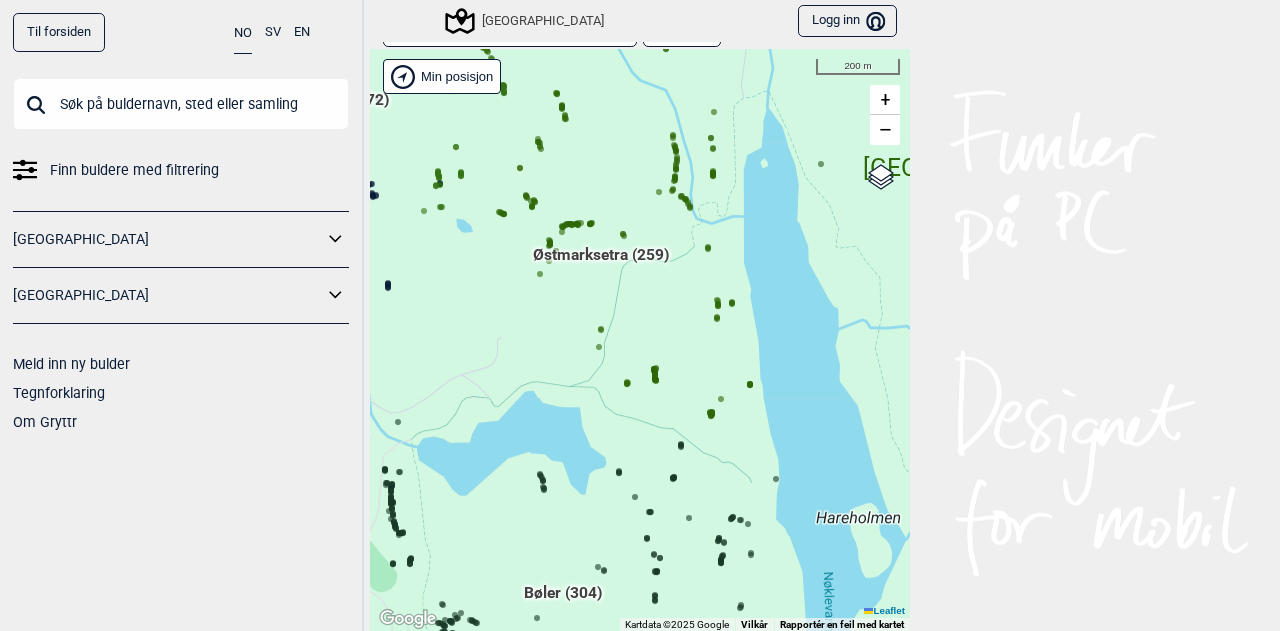 drag, startPoint x: 614, startPoint y: 346, endPoint x: 644, endPoint y: 157, distance: 191.36613 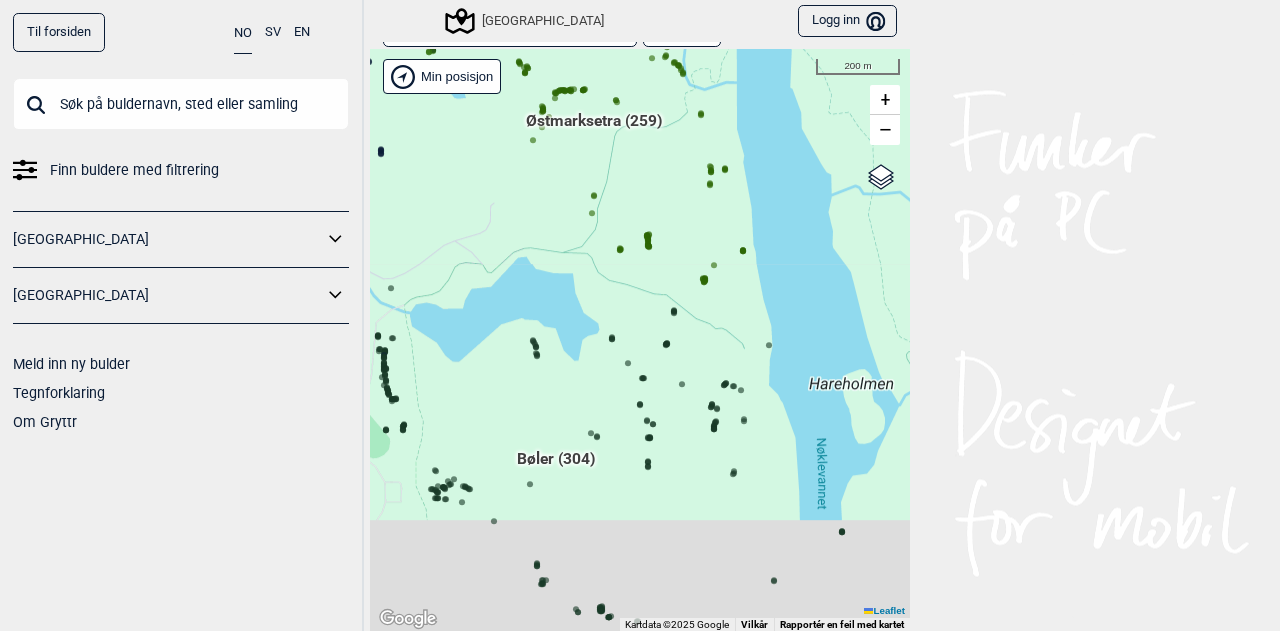 drag, startPoint x: 723, startPoint y: 412, endPoint x: 712, endPoint y: 277, distance: 135.4474 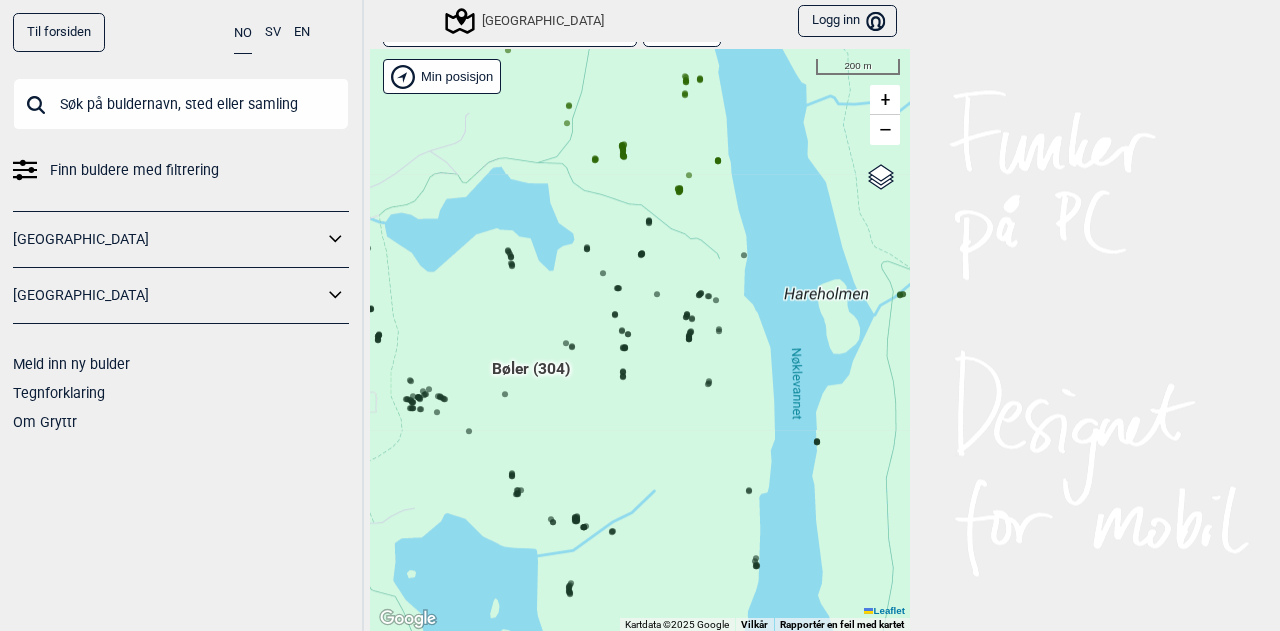 drag, startPoint x: 677, startPoint y: 440, endPoint x: 654, endPoint y: 347, distance: 95.80188 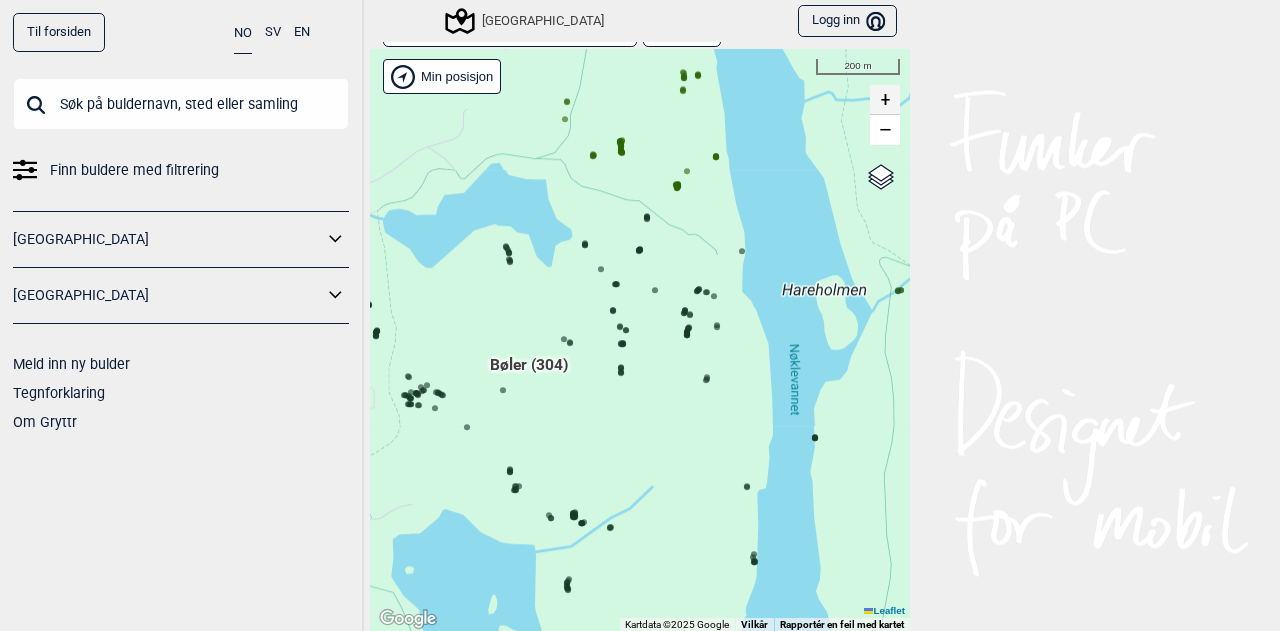 click on "+" at bounding box center [885, 100] 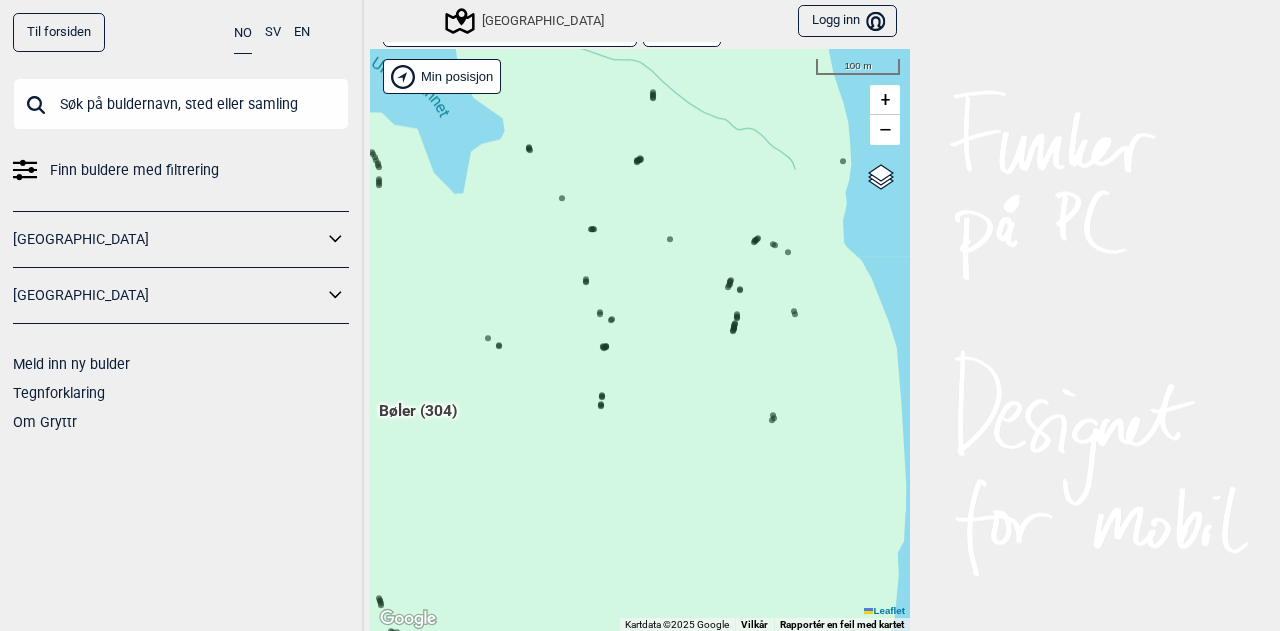 click 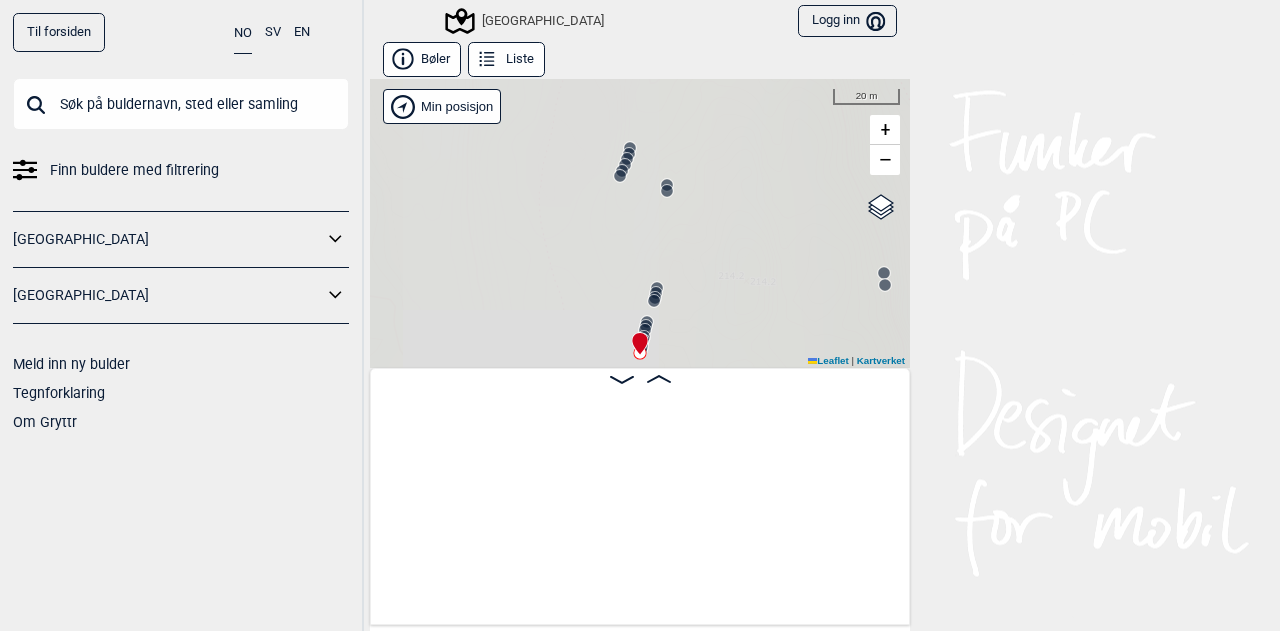 scroll, scrollTop: 0, scrollLeft: 46643, axis: horizontal 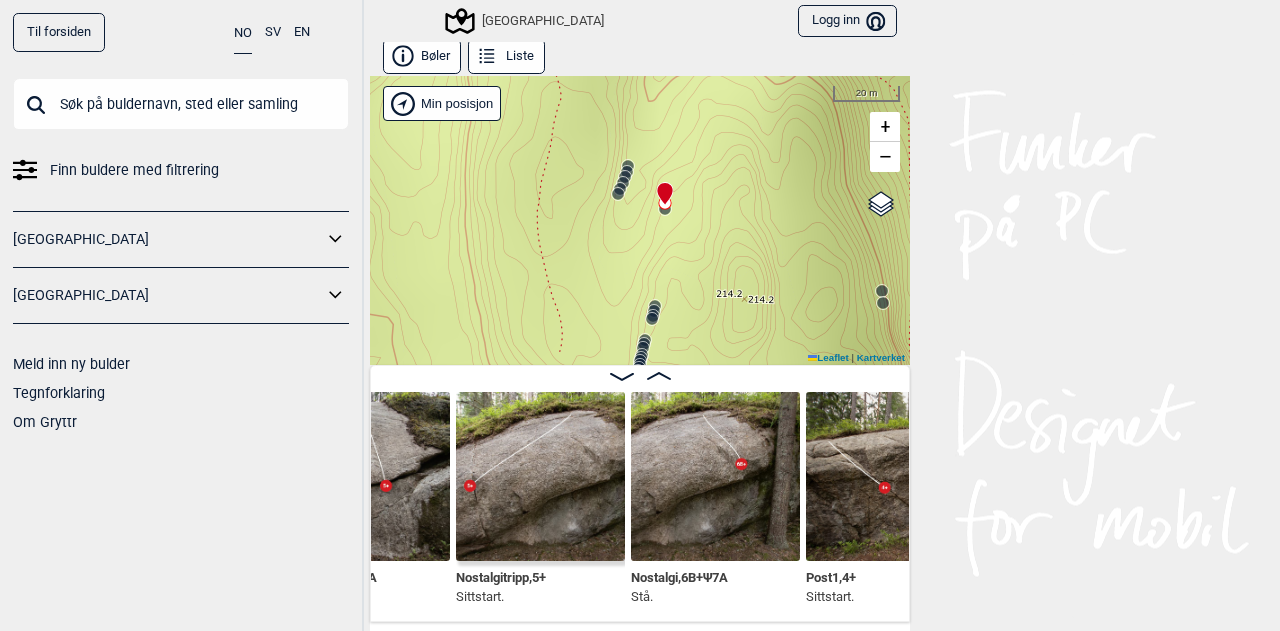 click 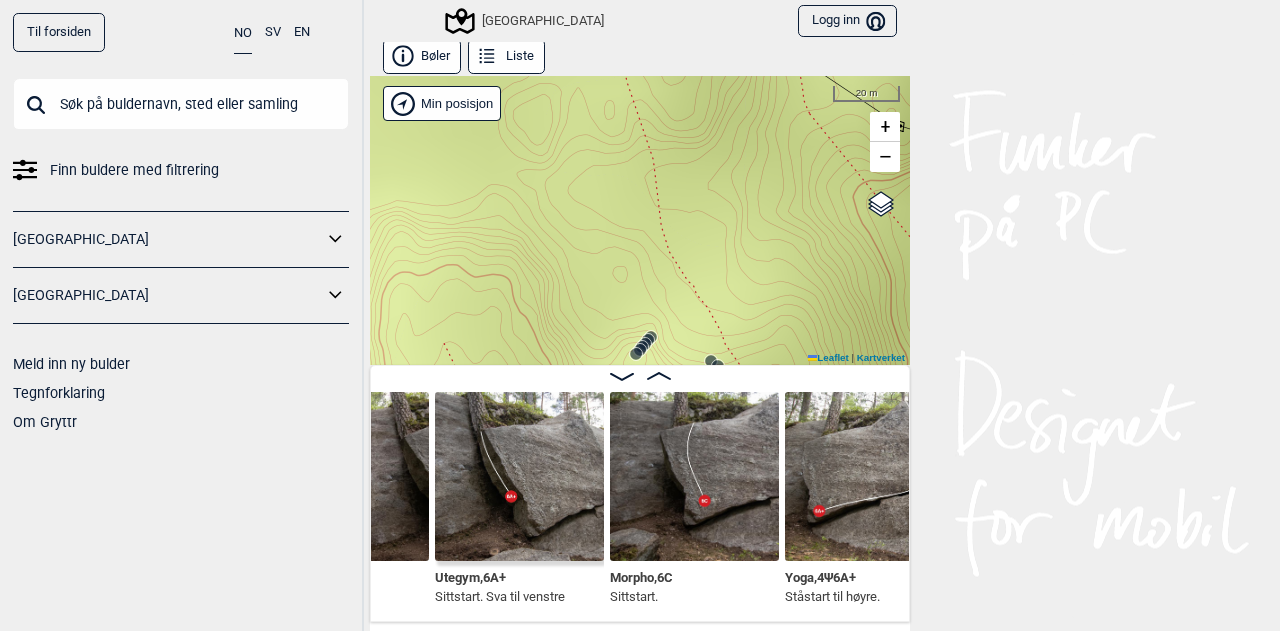 scroll, scrollTop: 0, scrollLeft: 43630, axis: horizontal 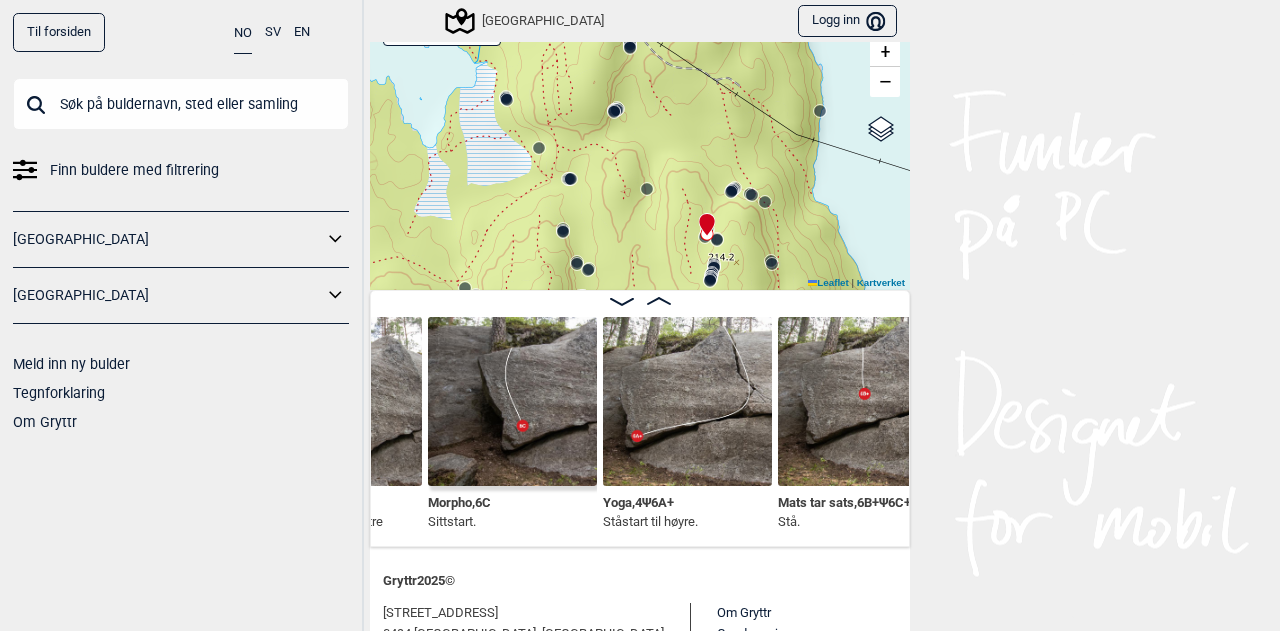 click 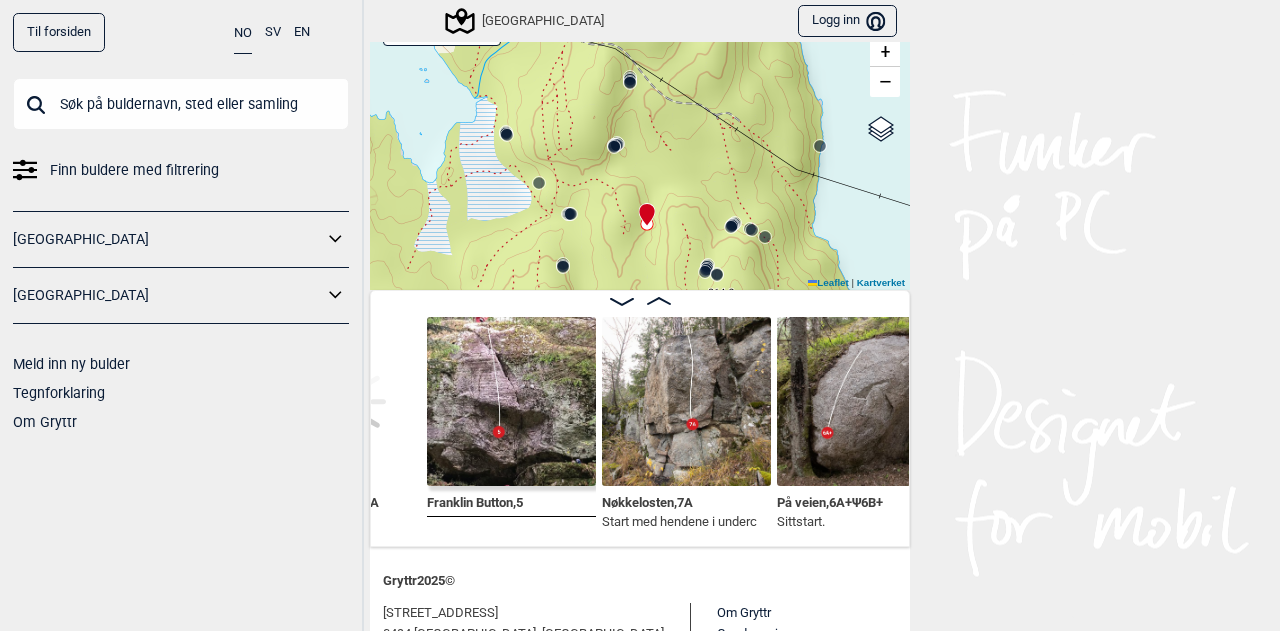 scroll, scrollTop: 0, scrollLeft: 41526, axis: horizontal 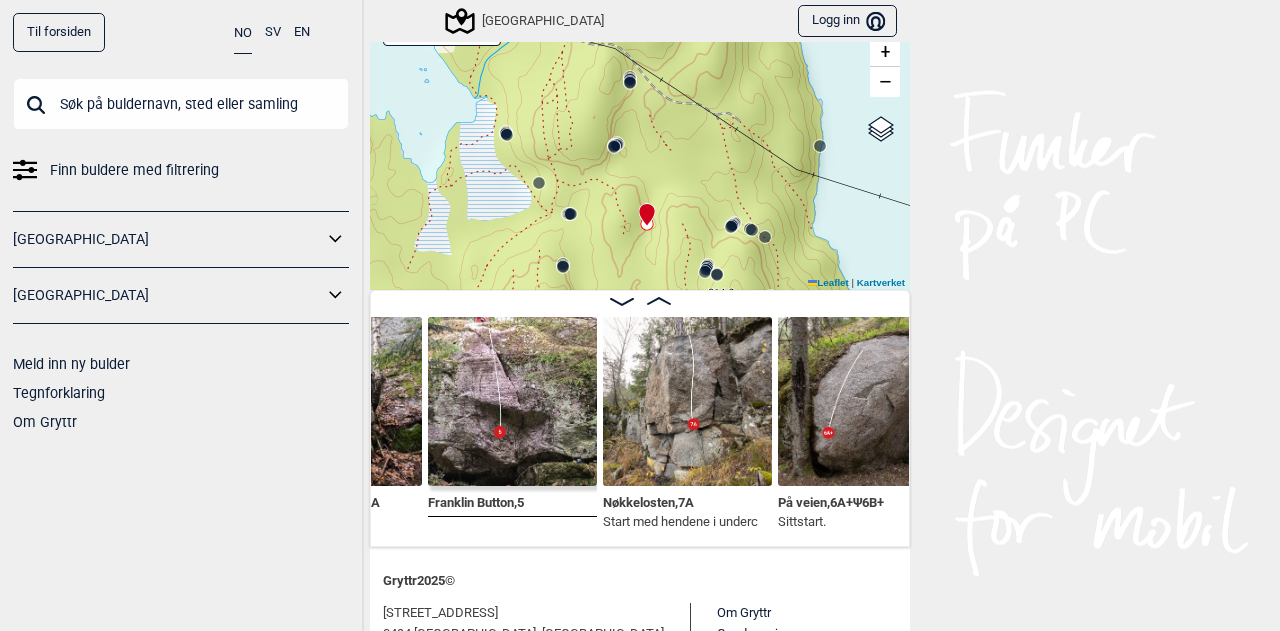 click 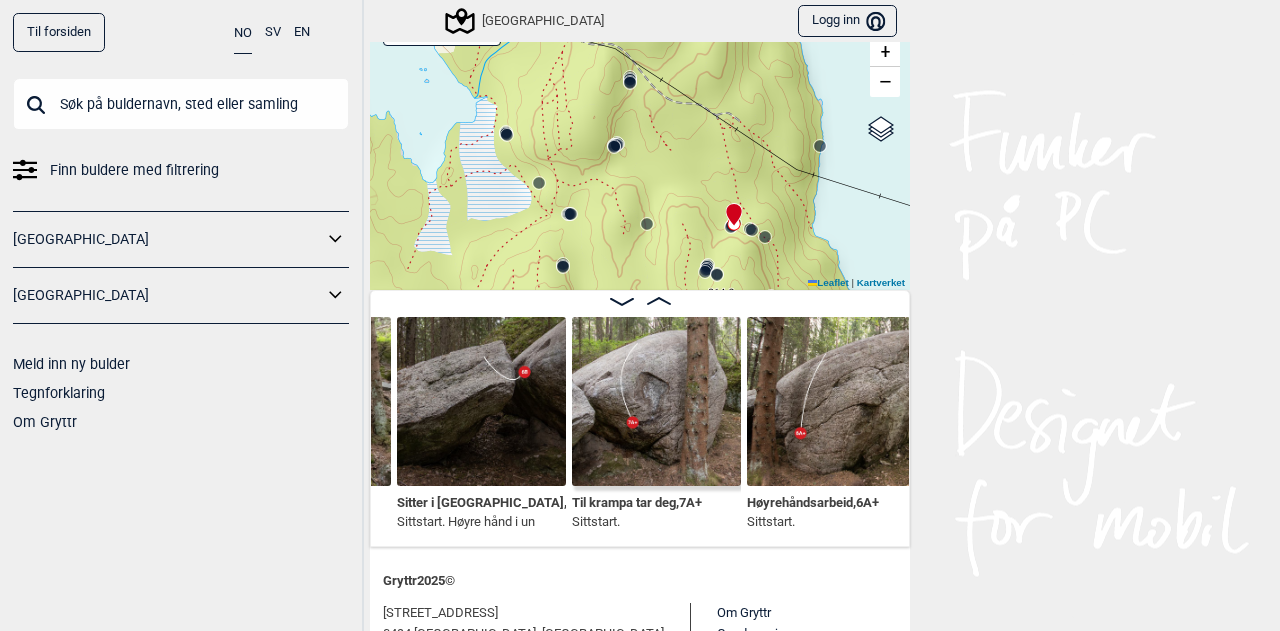 scroll, scrollTop: 0, scrollLeft: 42426, axis: horizontal 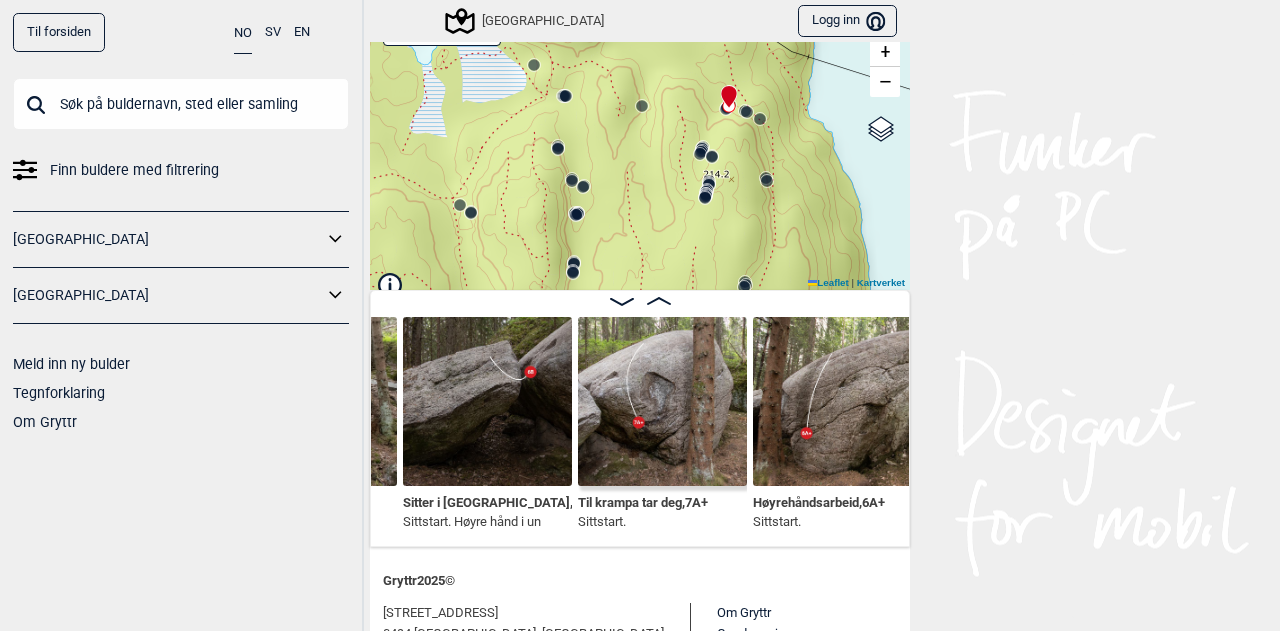 drag, startPoint x: 668, startPoint y: 209, endPoint x: 667, endPoint y: 59, distance: 150.00333 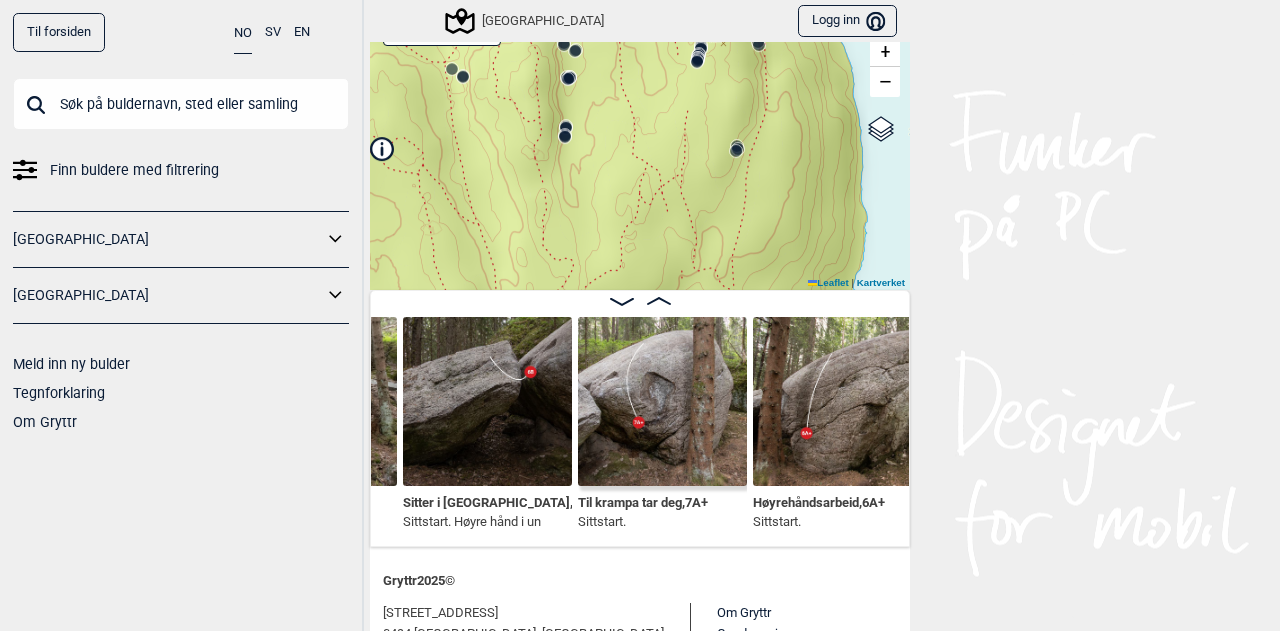 drag, startPoint x: 662, startPoint y: 190, endPoint x: 650, endPoint y: 86, distance: 104.69002 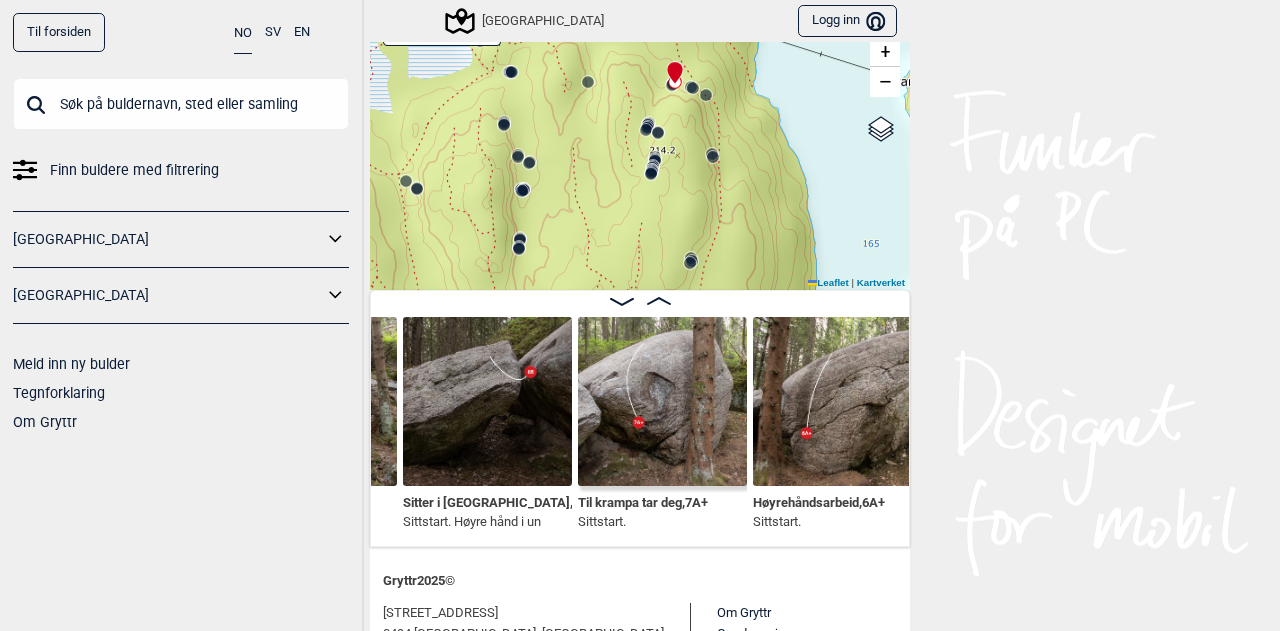 drag, startPoint x: 768, startPoint y: 144, endPoint x: 720, endPoint y: 256, distance: 121.85237 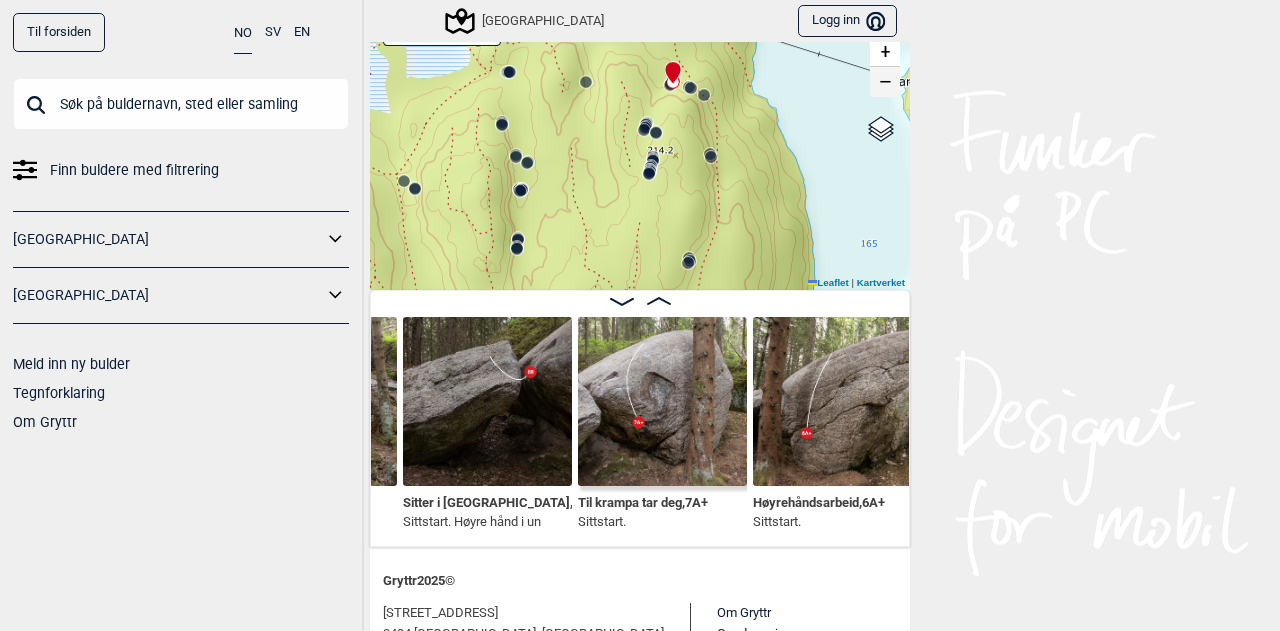 click on "−" at bounding box center [885, 82] 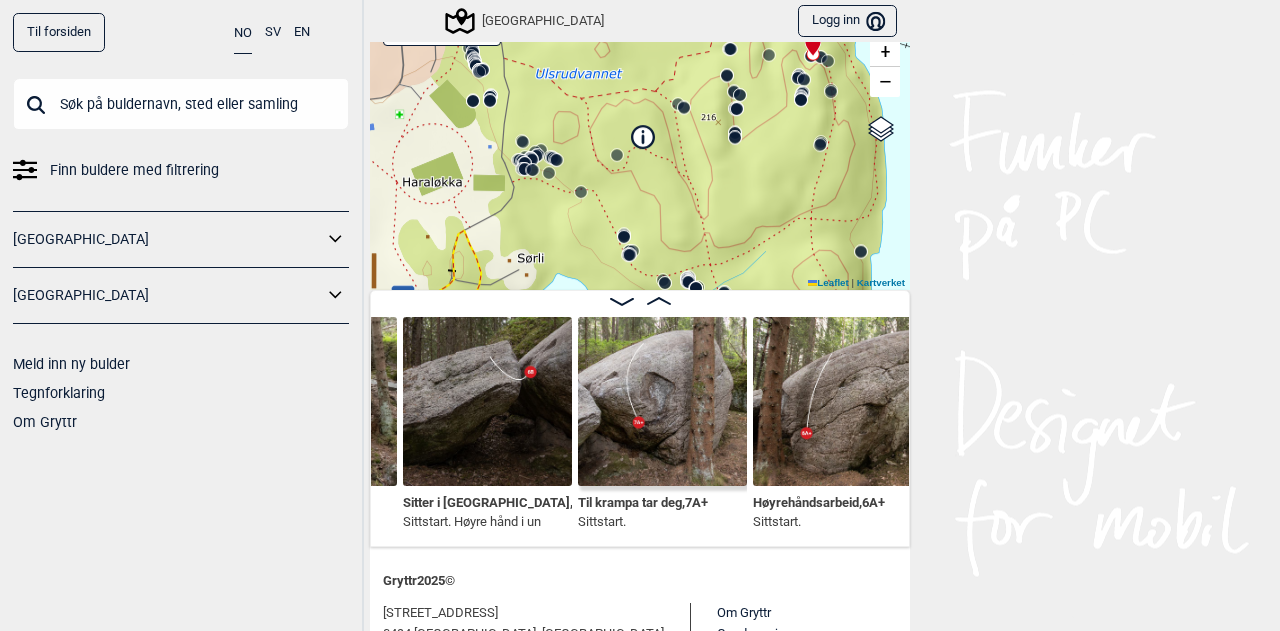 drag, startPoint x: 658, startPoint y: 161, endPoint x: 821, endPoint y: 39, distance: 203.6001 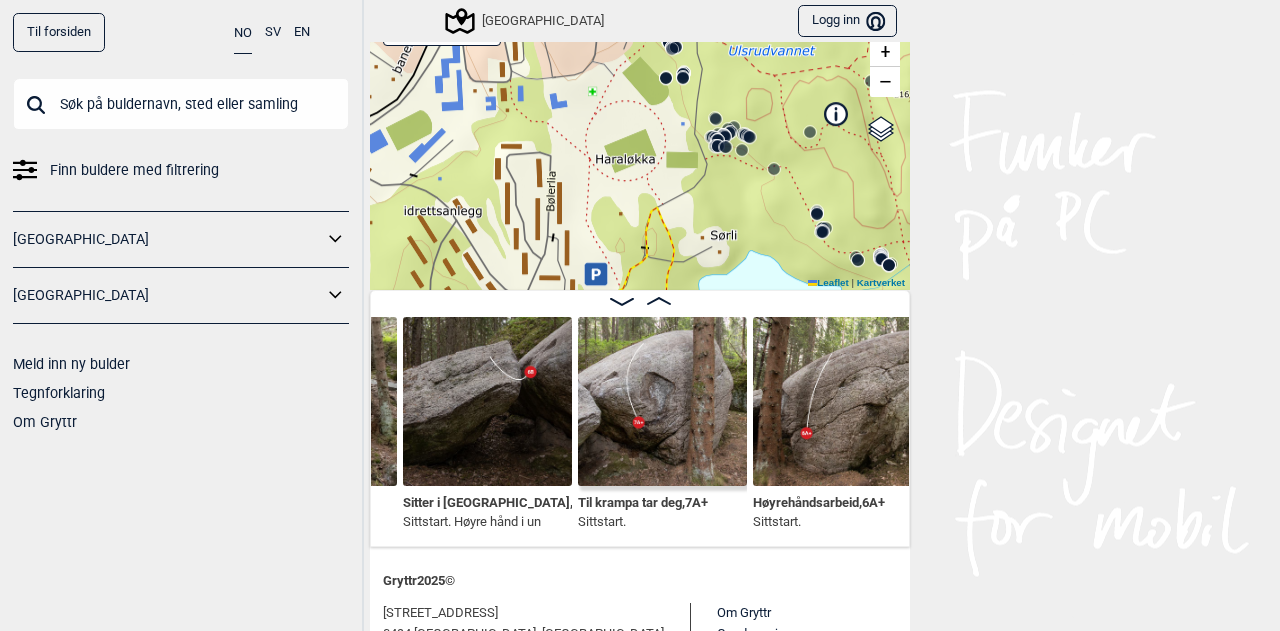 drag, startPoint x: 509, startPoint y: 198, endPoint x: 695, endPoint y: 173, distance: 187.67259 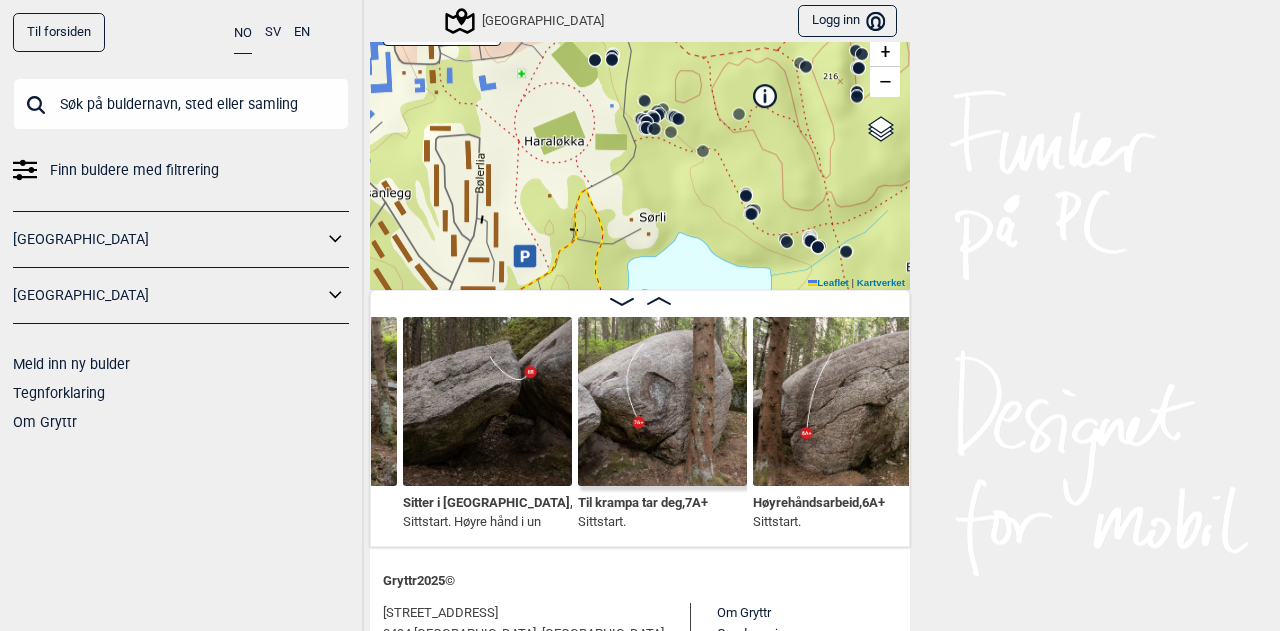 drag, startPoint x: 695, startPoint y: 173, endPoint x: 624, endPoint y: 155, distance: 73.24616 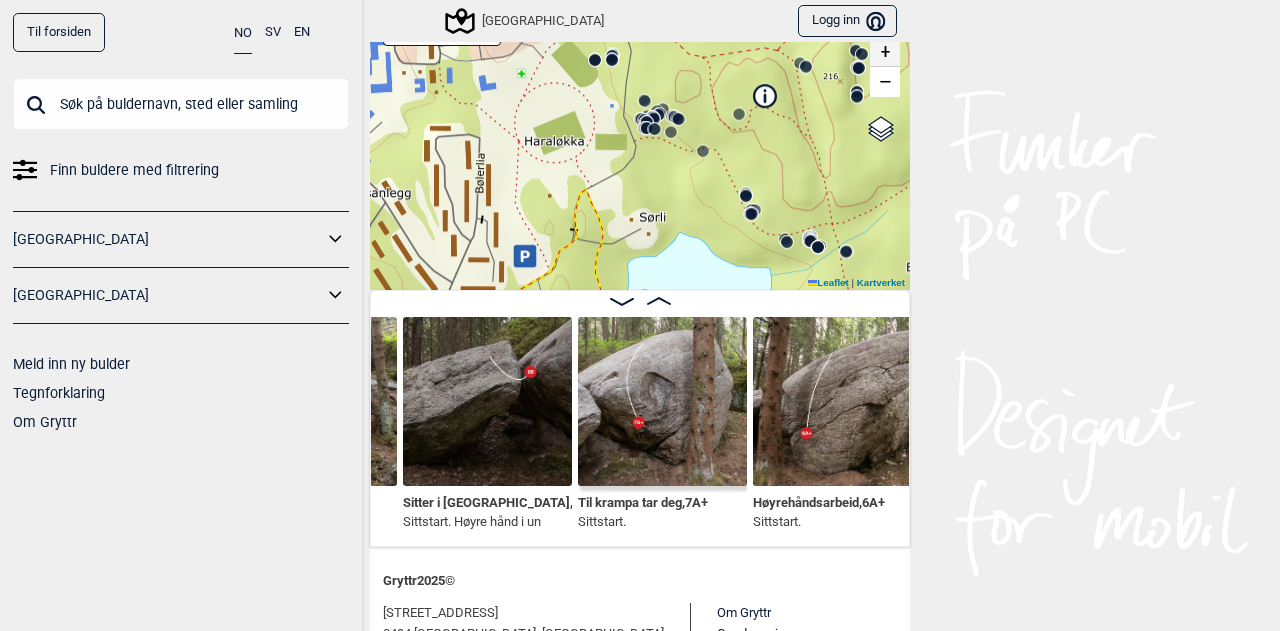 click on "+" at bounding box center (885, 52) 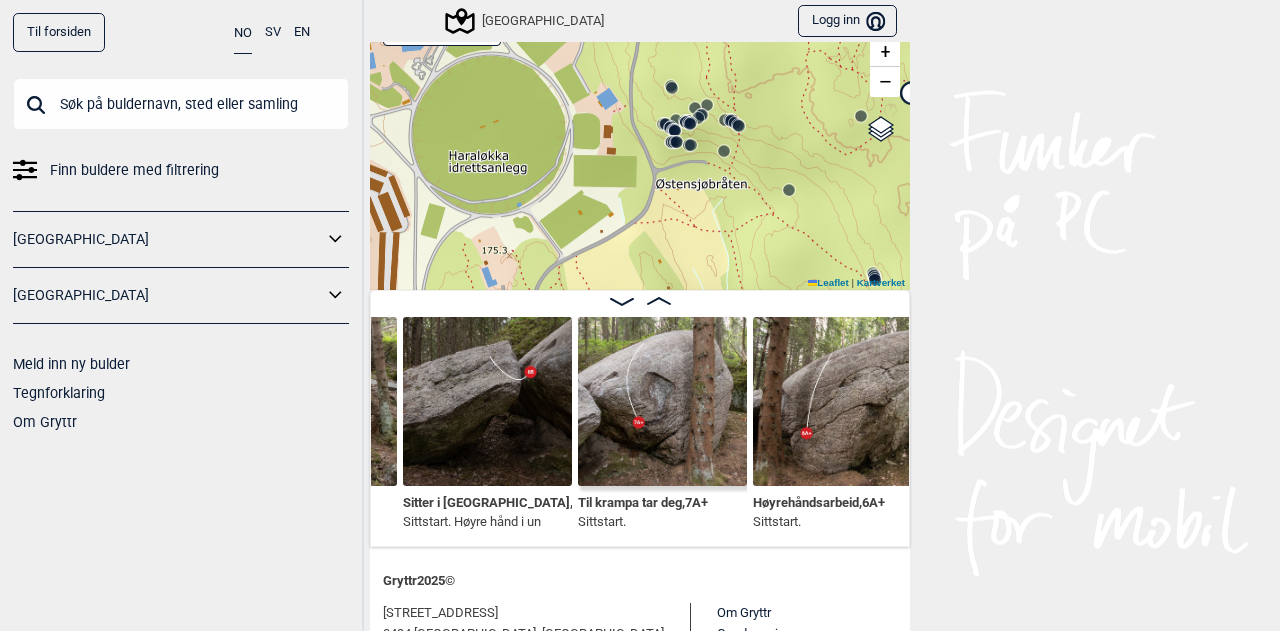 drag, startPoint x: 711, startPoint y: 113, endPoint x: 732, endPoint y: 277, distance: 165.33905 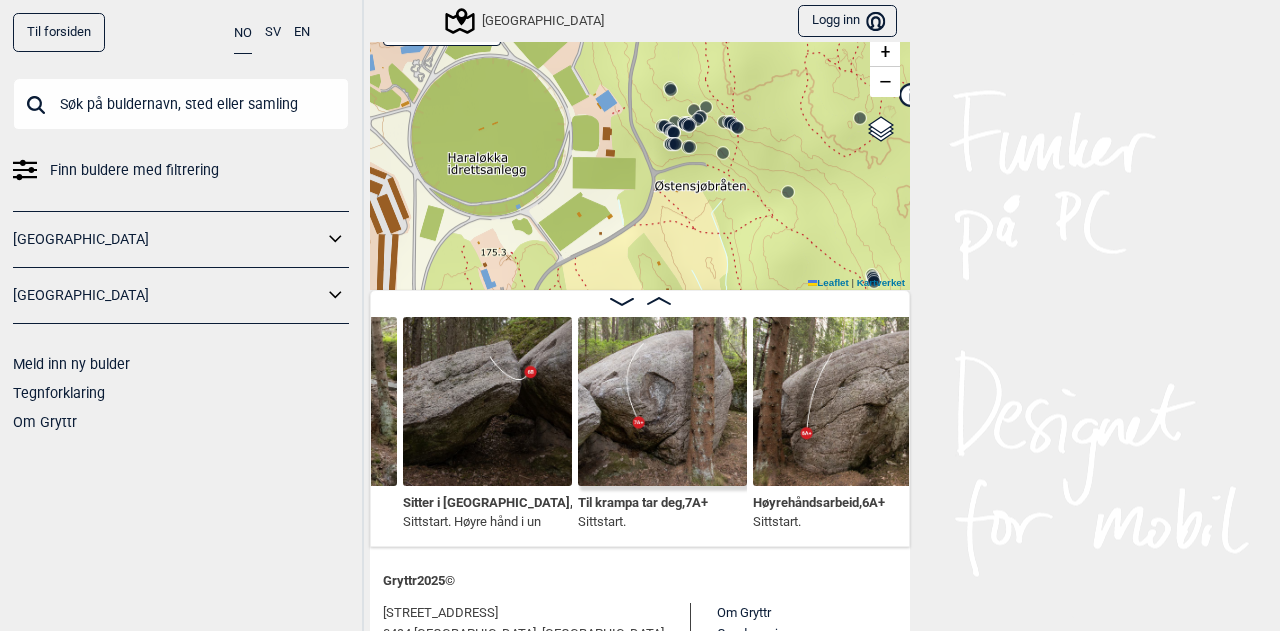 click 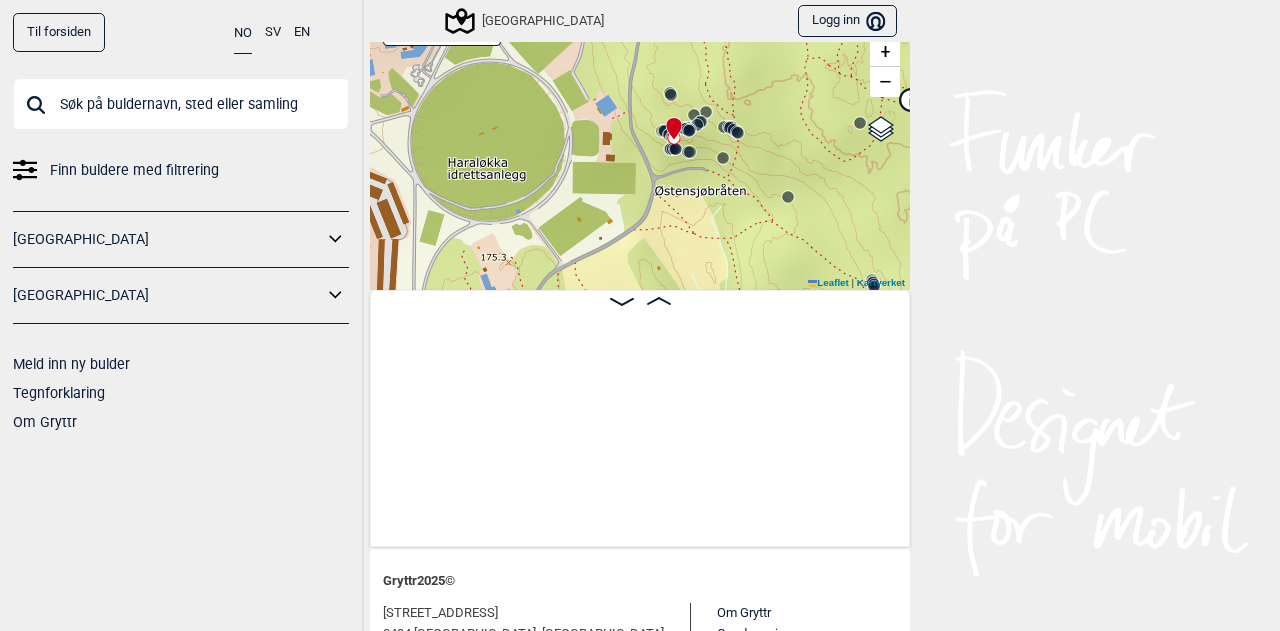 scroll, scrollTop: 0, scrollLeft: 18589, axis: horizontal 